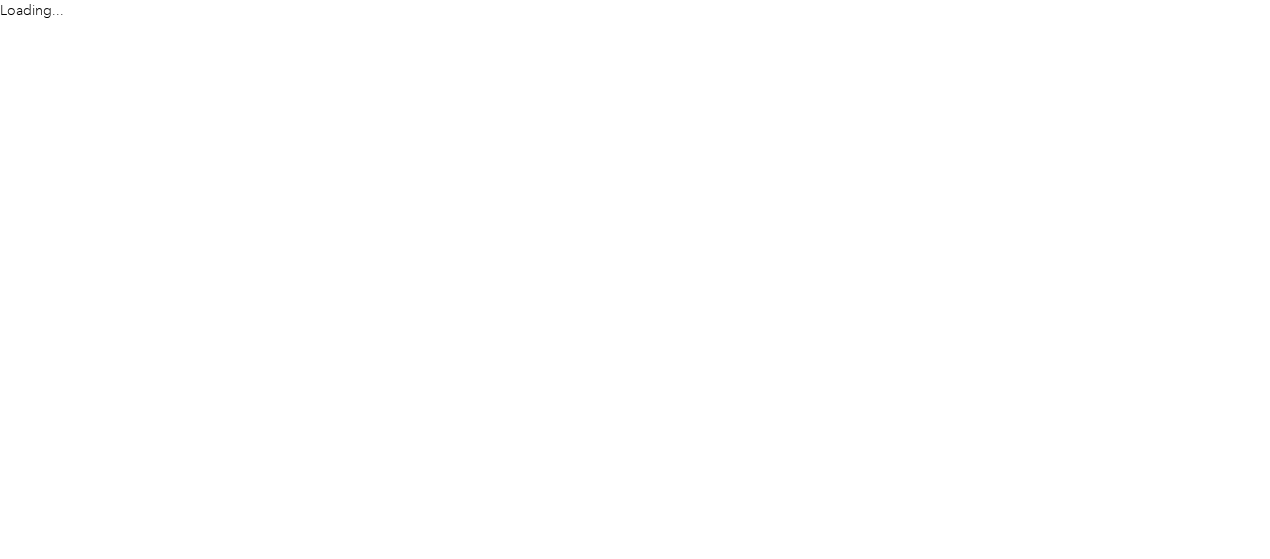 scroll, scrollTop: 0, scrollLeft: 0, axis: both 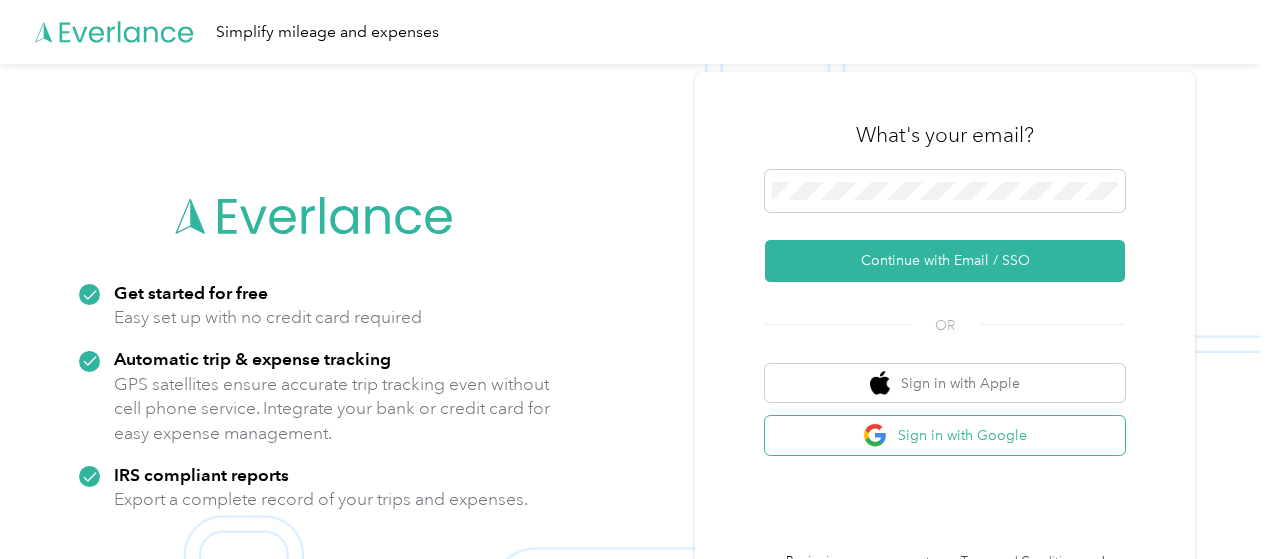 click on "Sign in with Google" at bounding box center [945, 435] 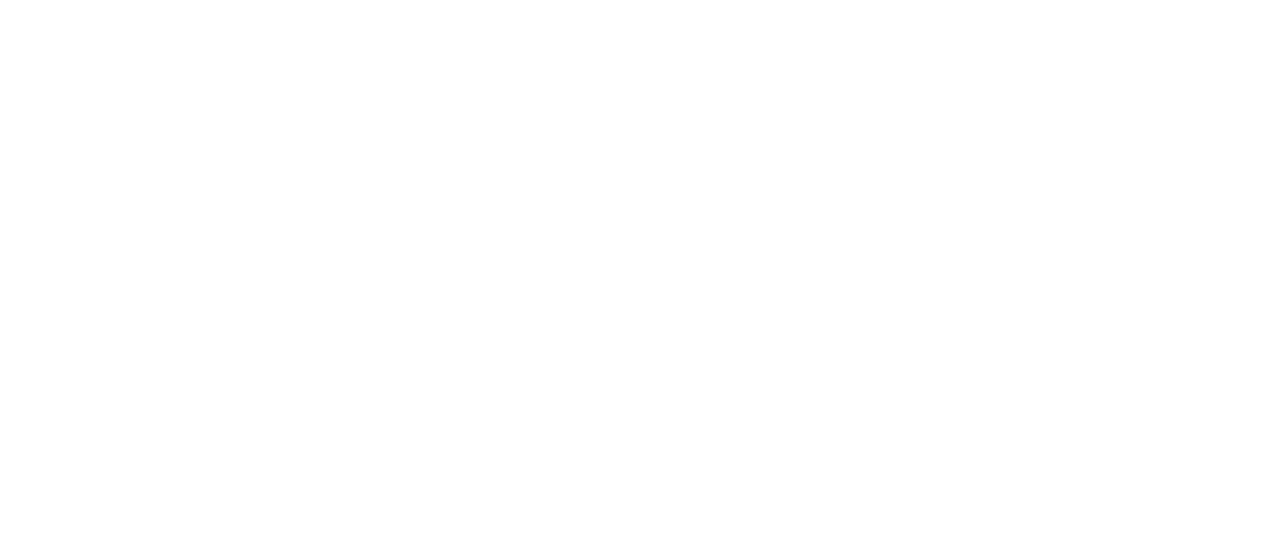scroll, scrollTop: 0, scrollLeft: 0, axis: both 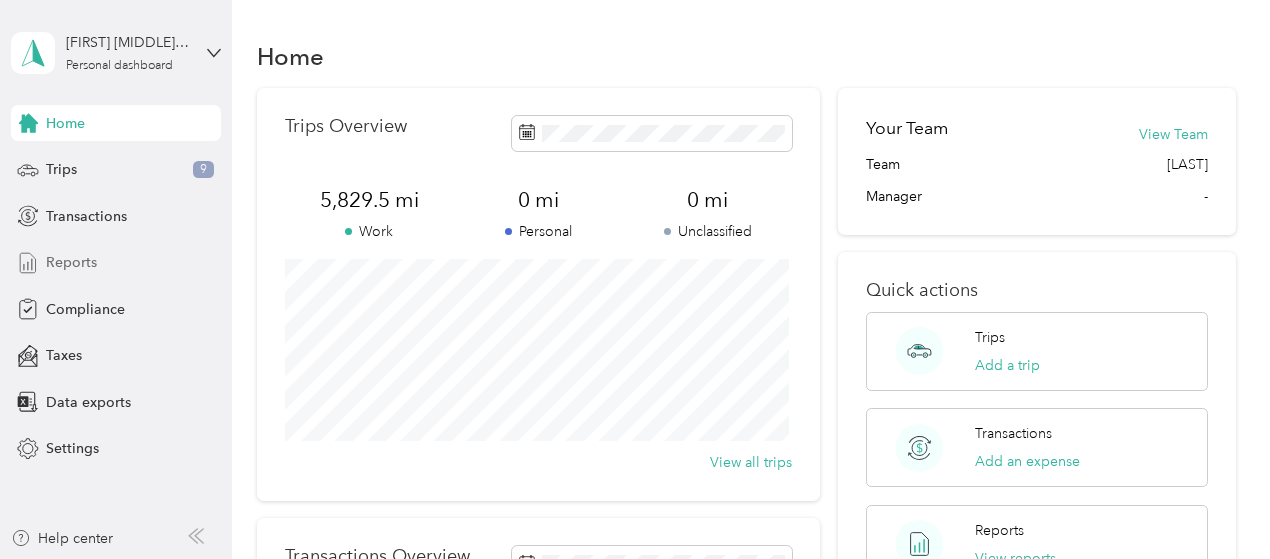 click on "Reports" at bounding box center [71, 262] 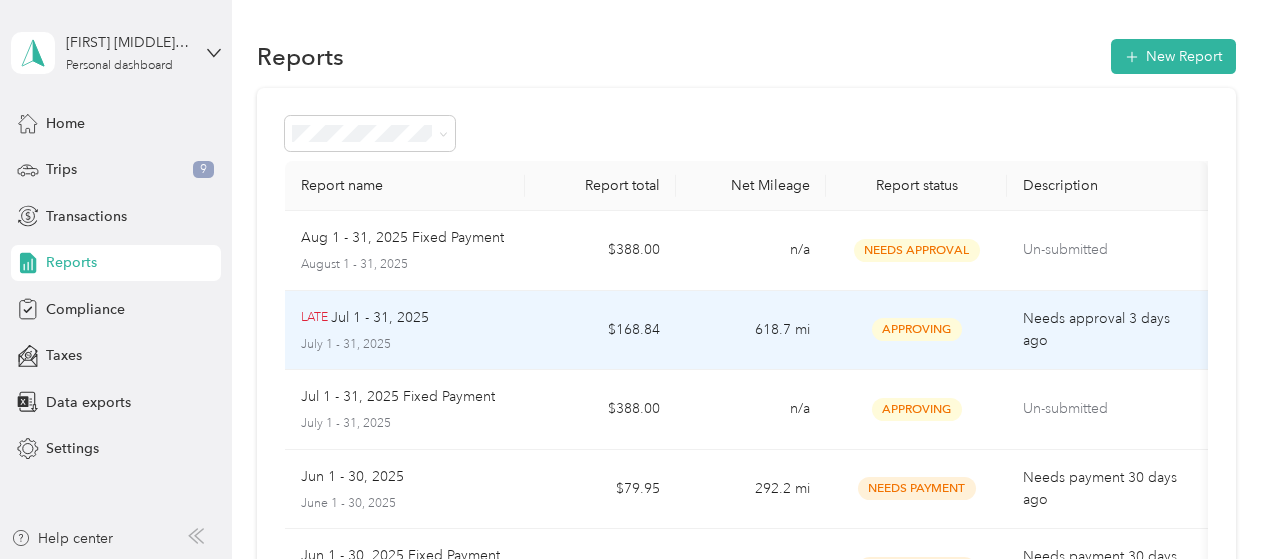 click on "$168.84" at bounding box center (600, 331) 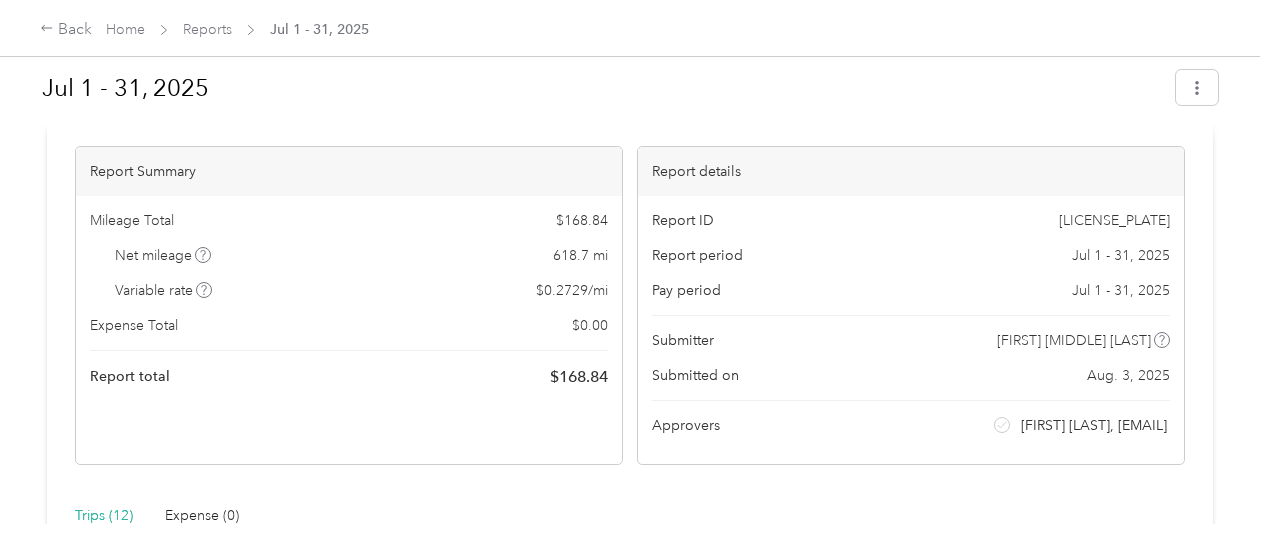 scroll, scrollTop: 0, scrollLeft: 0, axis: both 